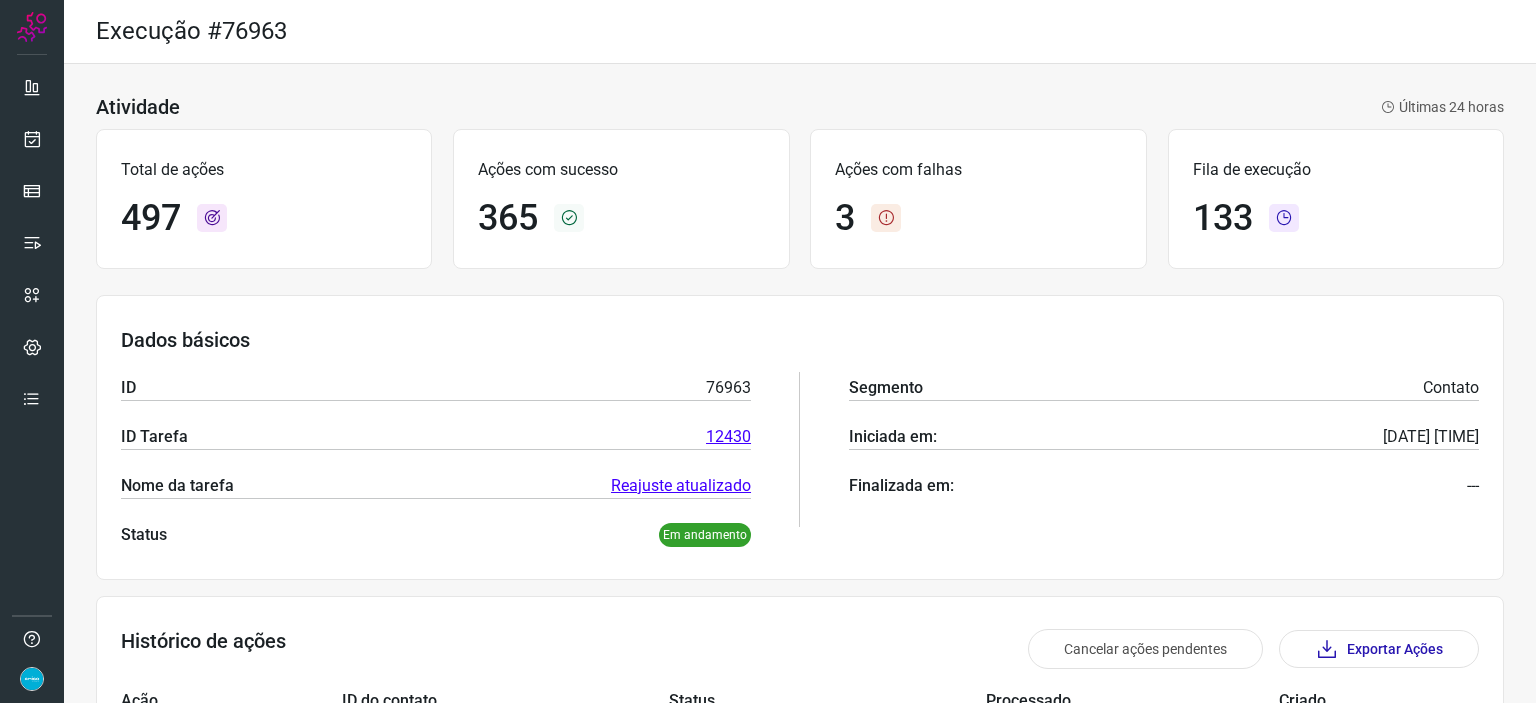 scroll, scrollTop: 0, scrollLeft: 0, axis: both 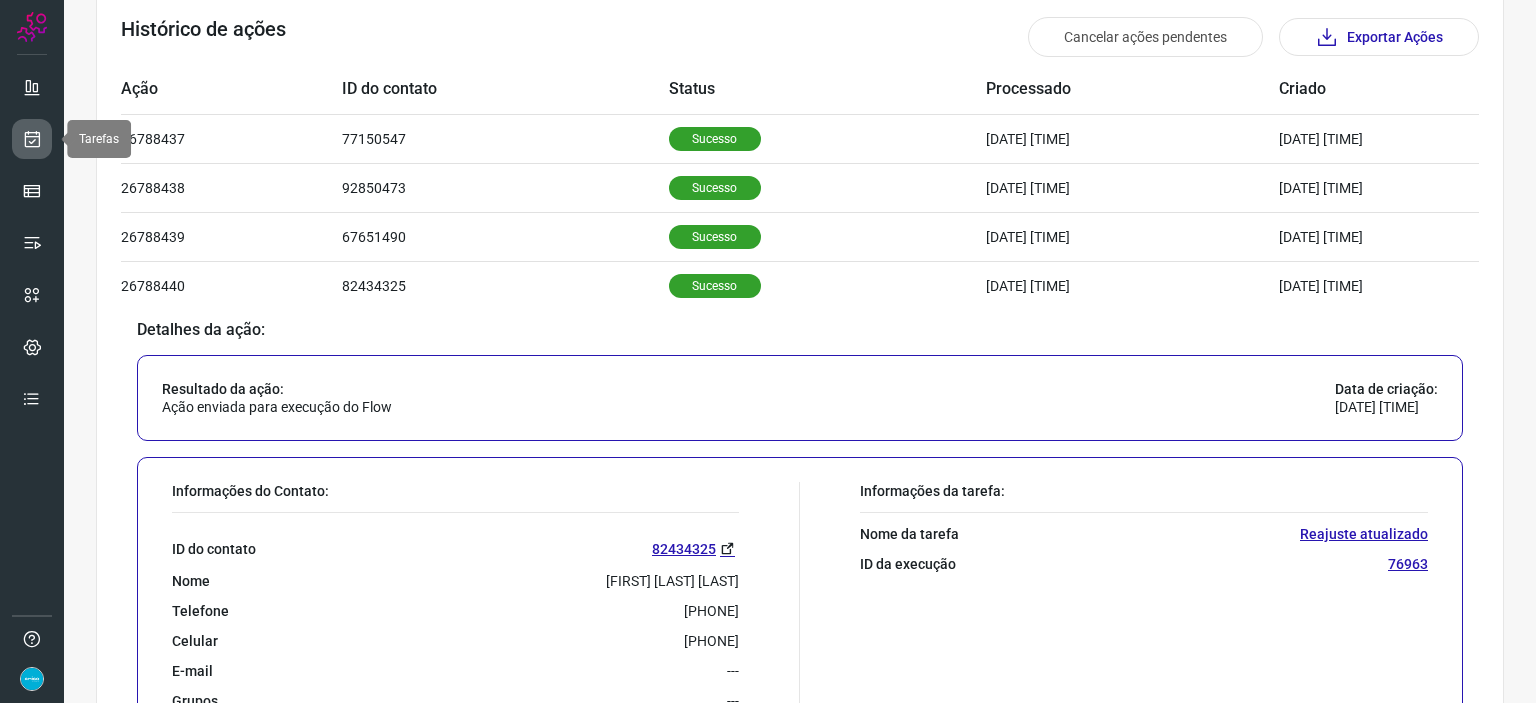 click at bounding box center (32, 139) 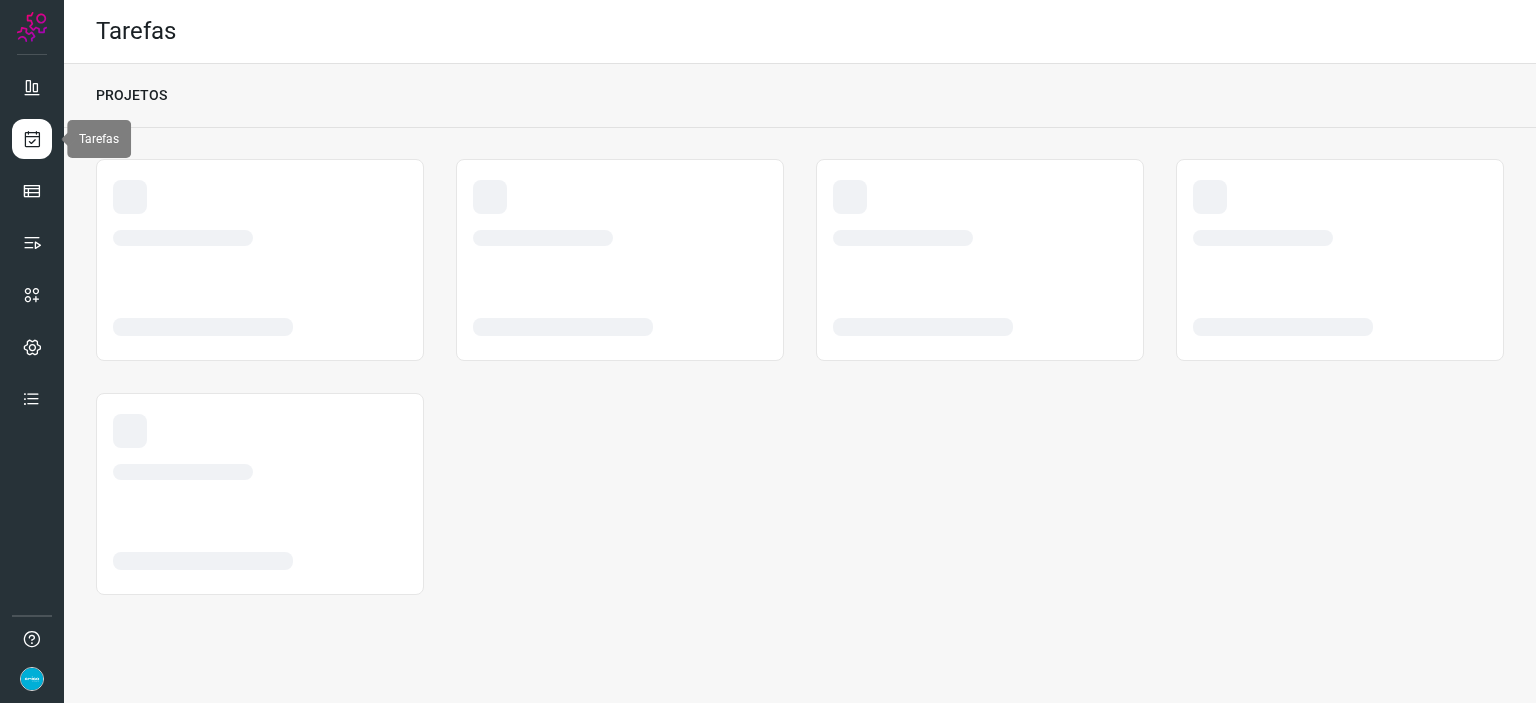 scroll, scrollTop: 0, scrollLeft: 0, axis: both 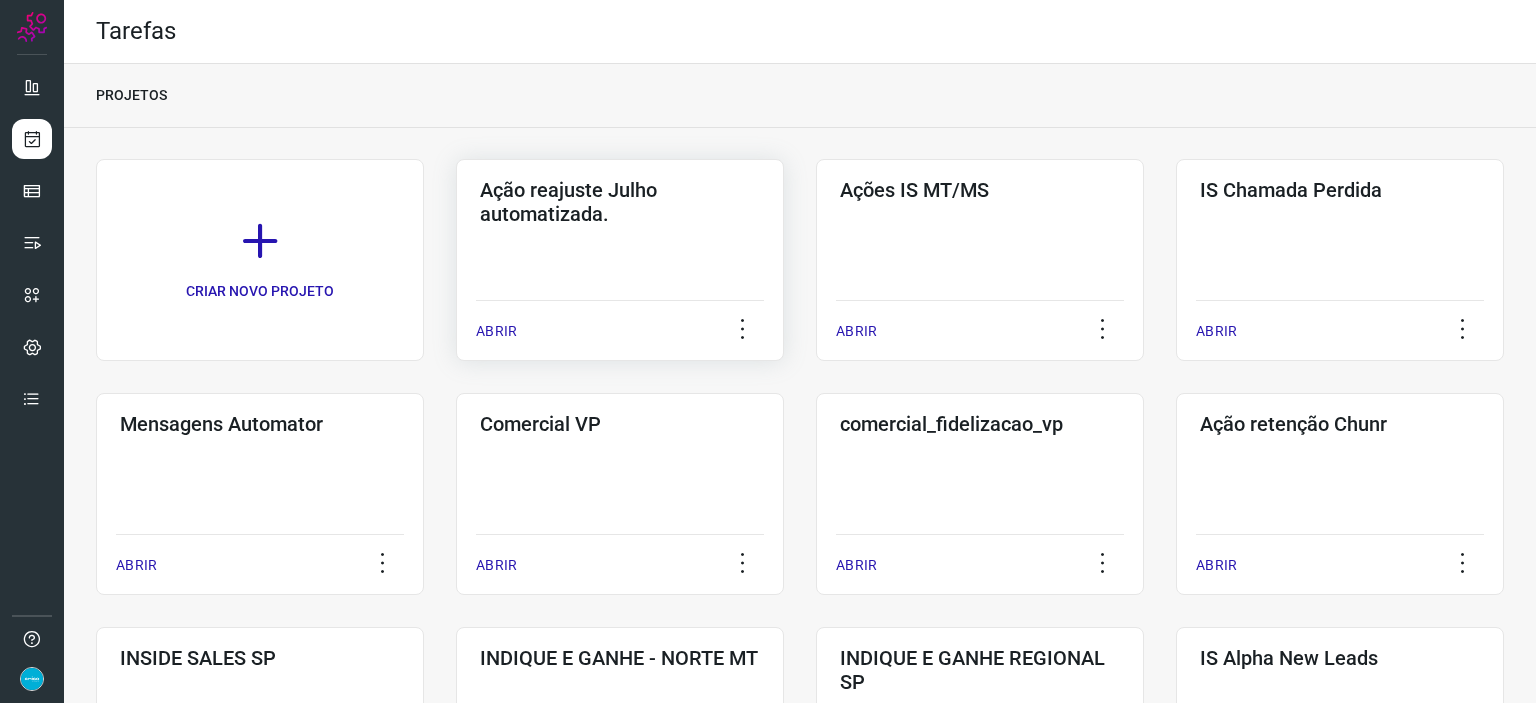 click on "ABRIR" at bounding box center [496, 331] 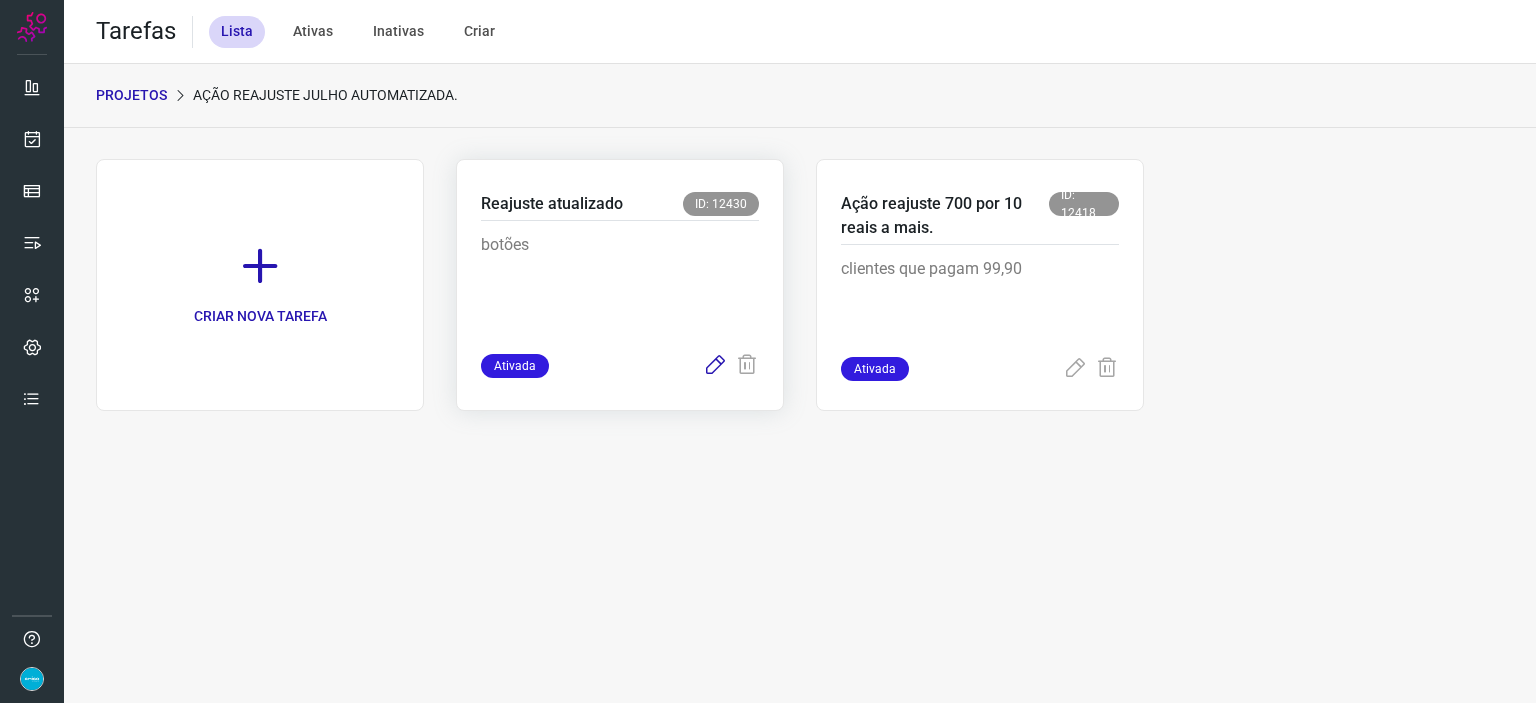click at bounding box center [715, 366] 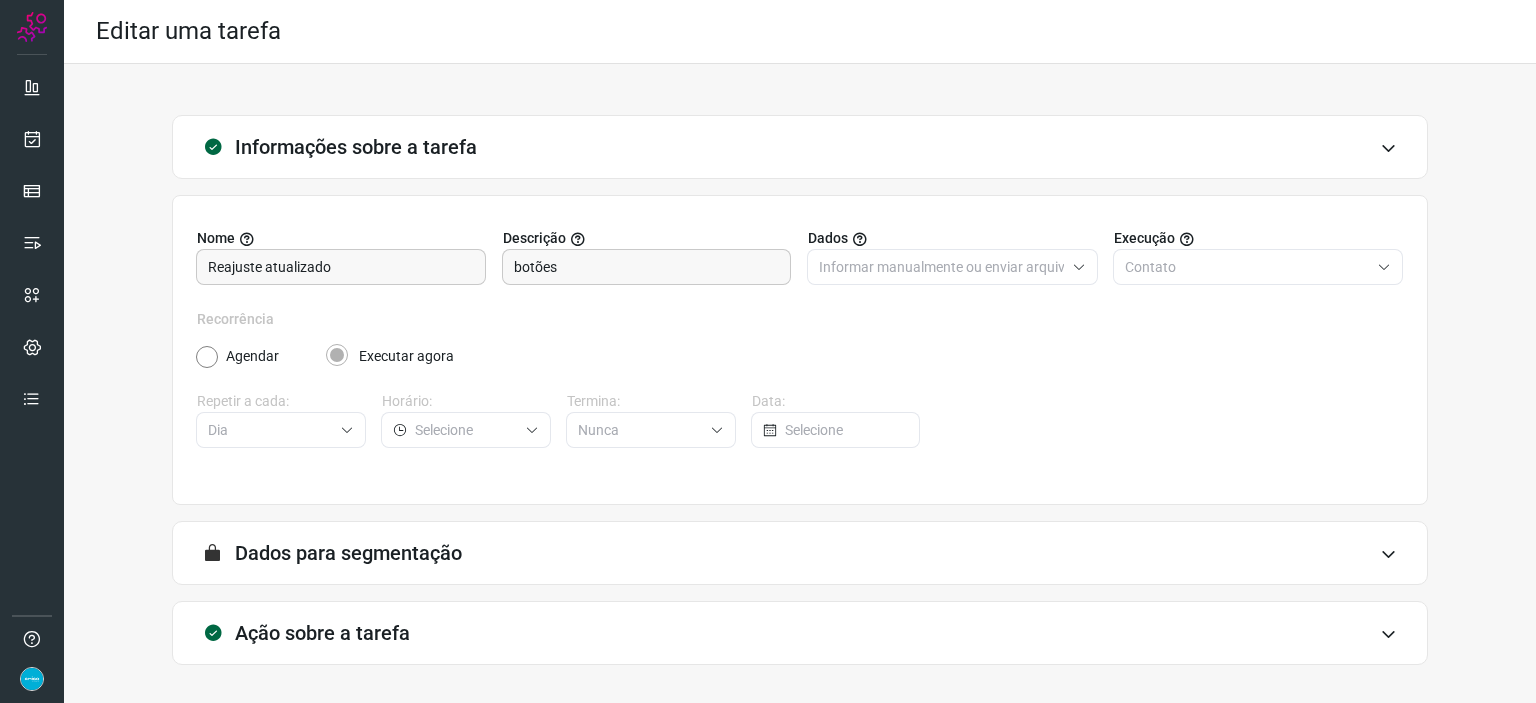 scroll, scrollTop: 77, scrollLeft: 0, axis: vertical 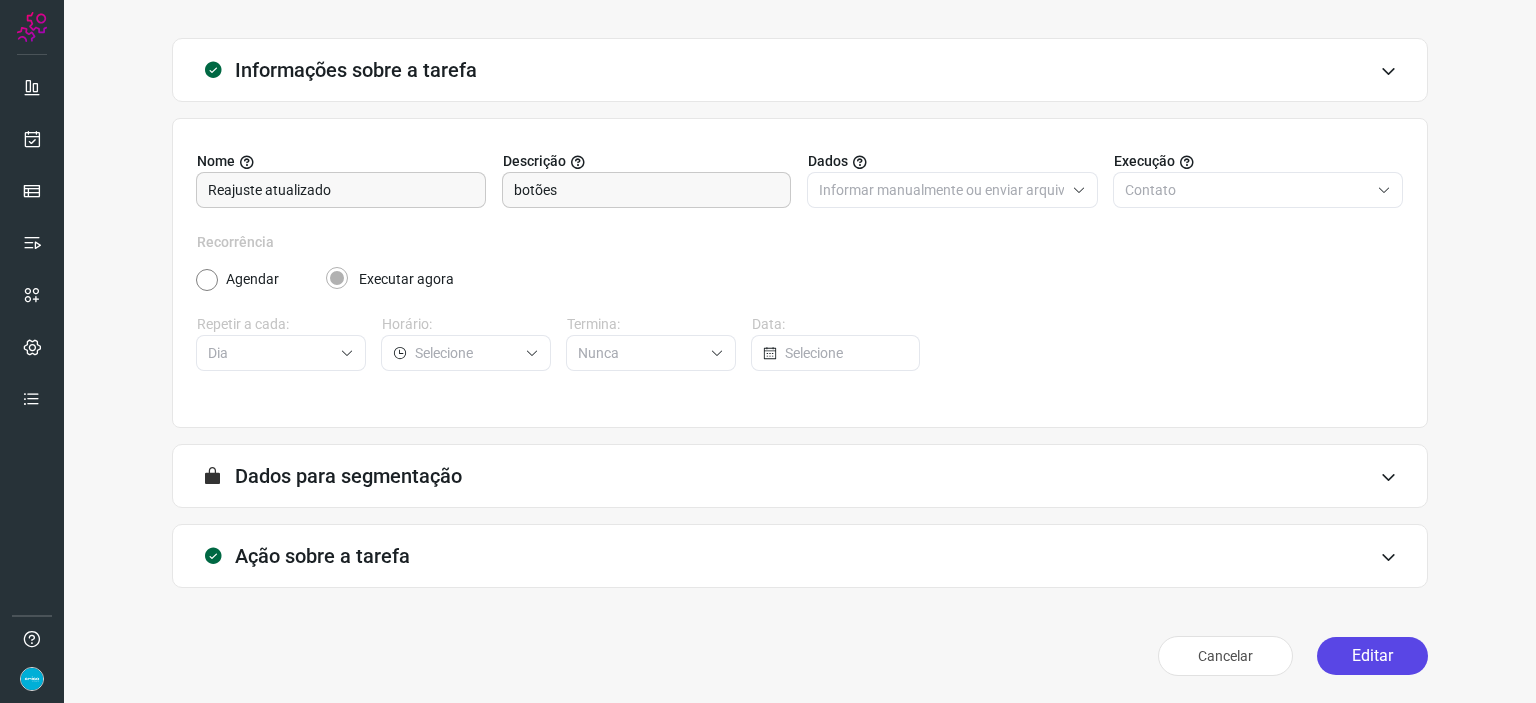 click on "Editar" at bounding box center [1372, 656] 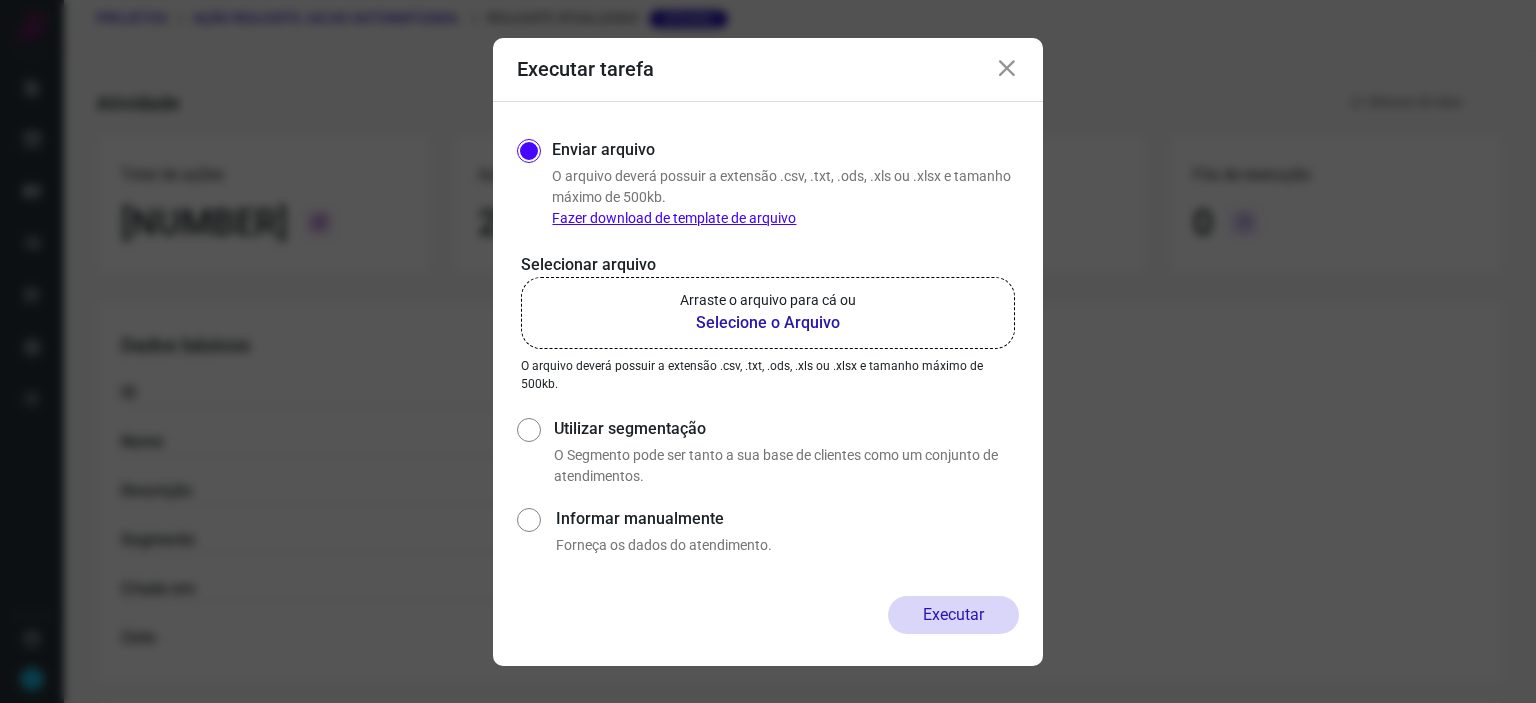 click on "Selecione o Arquivo" at bounding box center (768, 323) 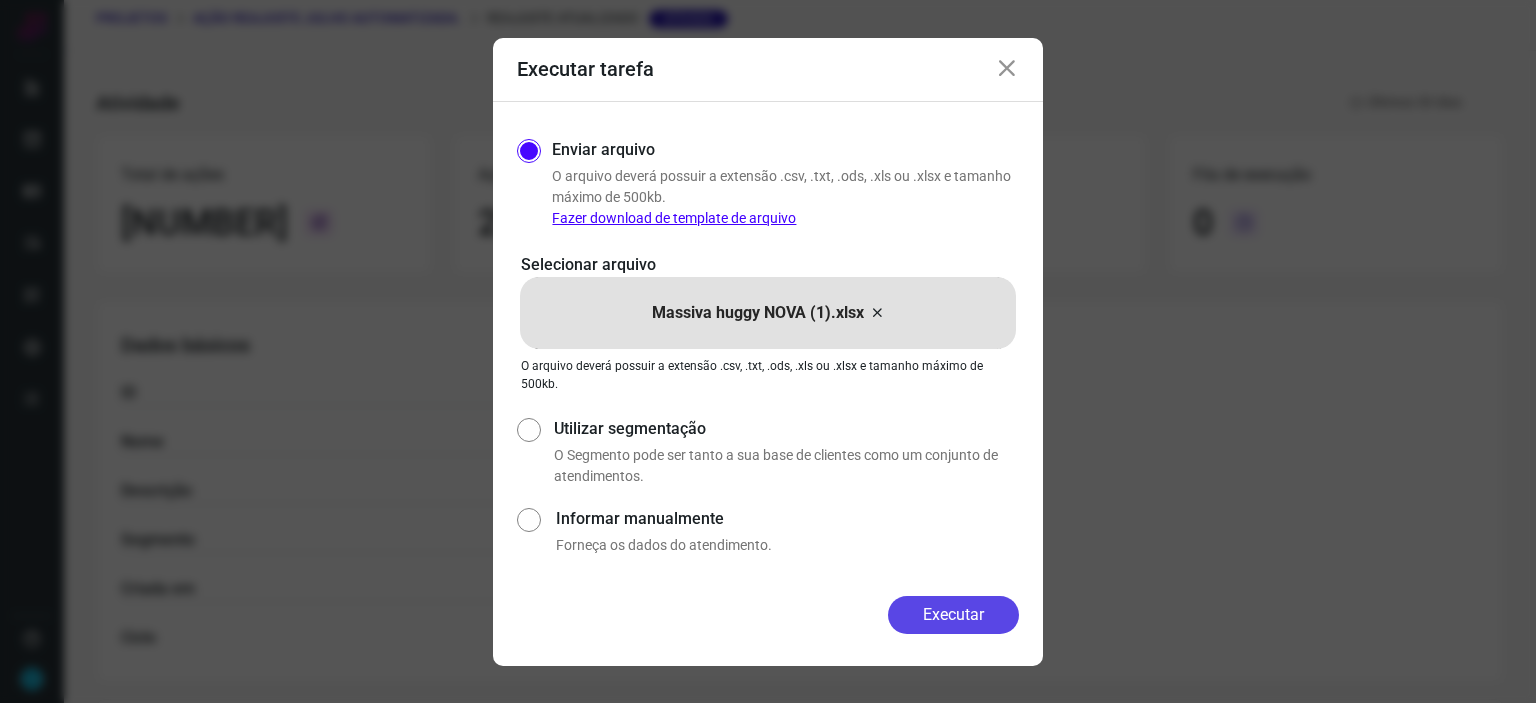 click on "Executar" at bounding box center [953, 615] 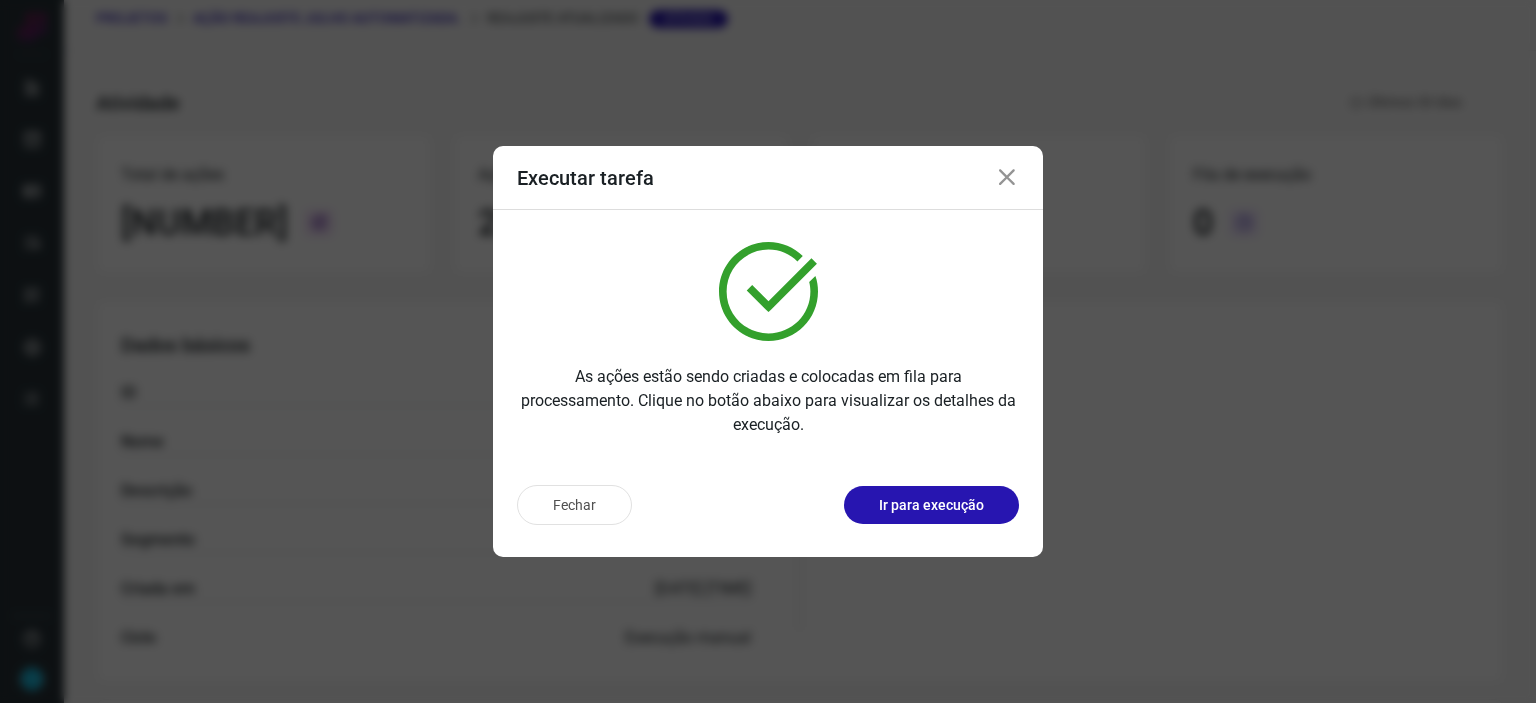 click at bounding box center (1007, 178) 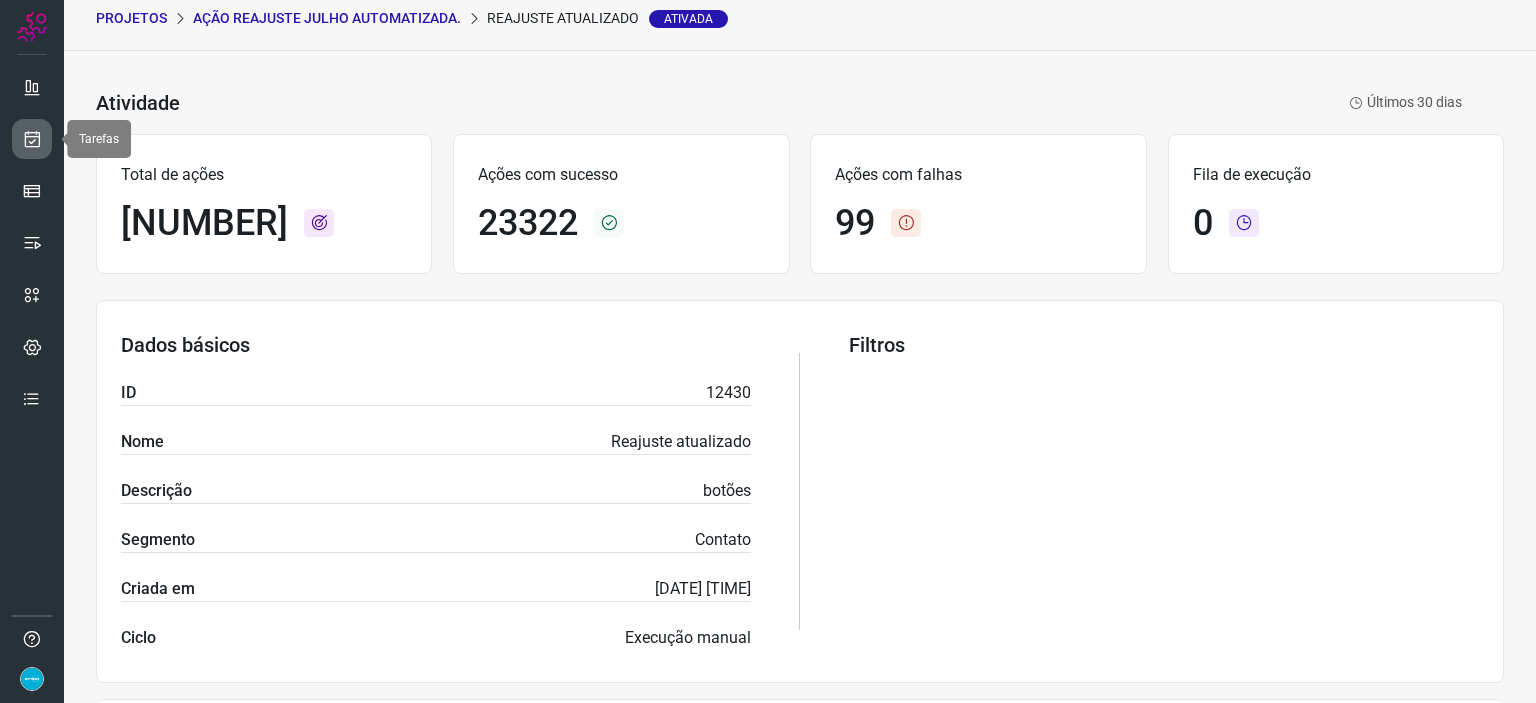 click at bounding box center [32, 139] 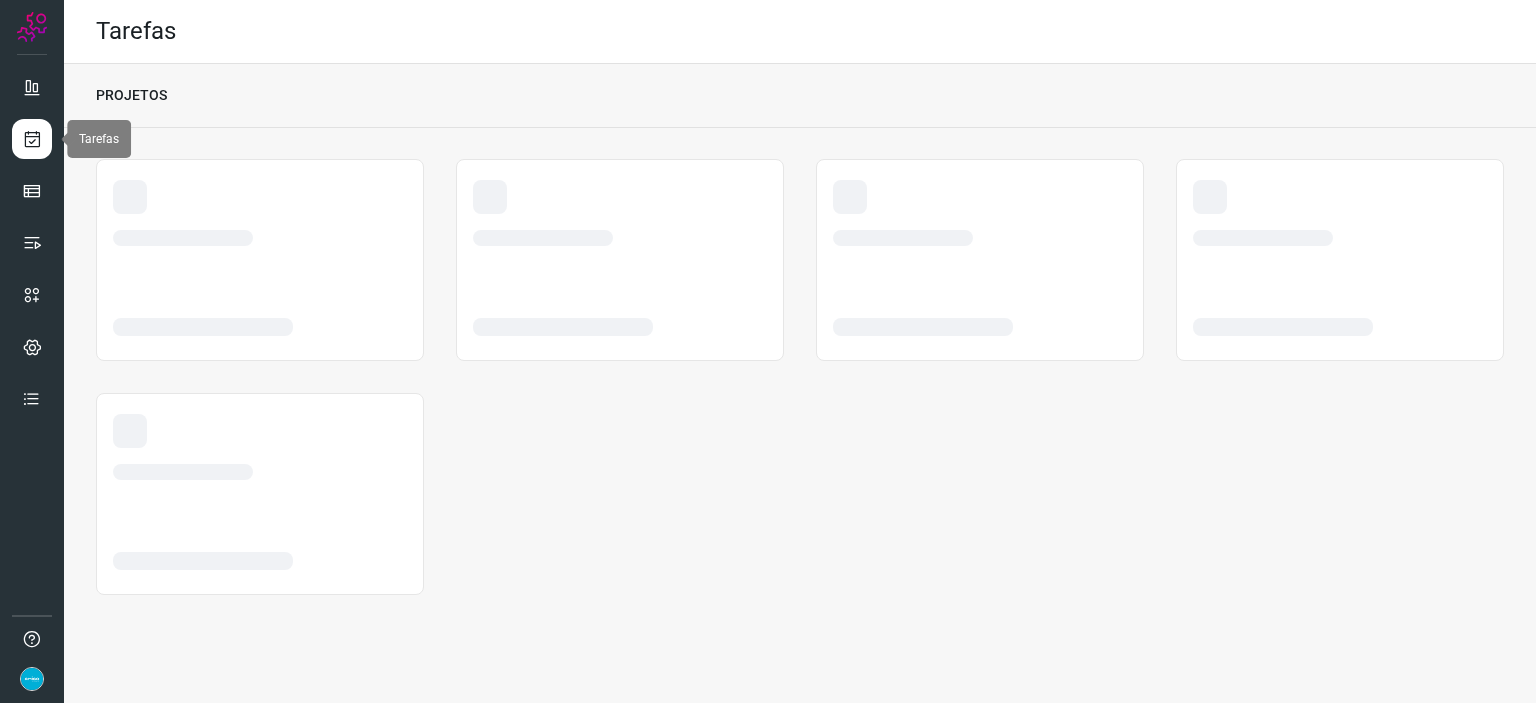 scroll, scrollTop: 0, scrollLeft: 0, axis: both 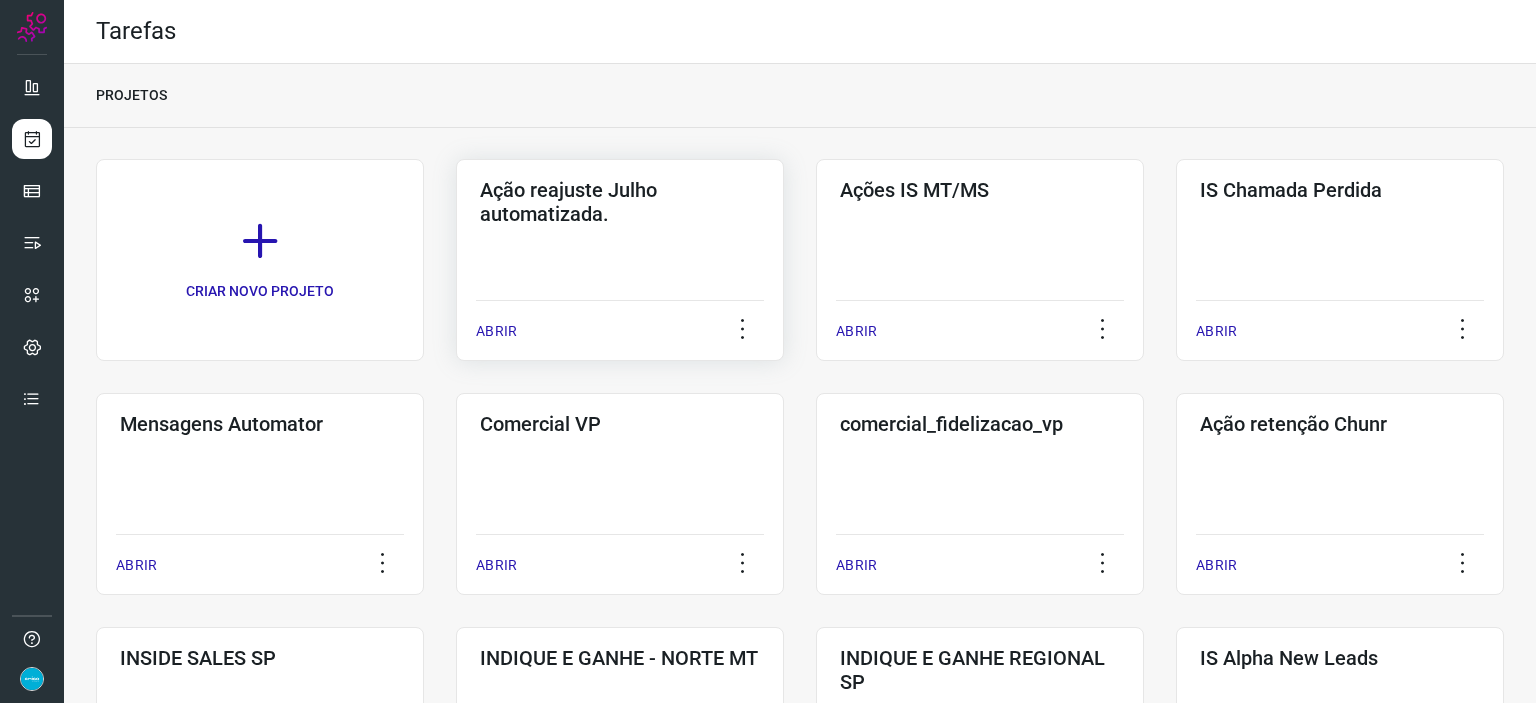 click on "ABRIR" at bounding box center (496, 331) 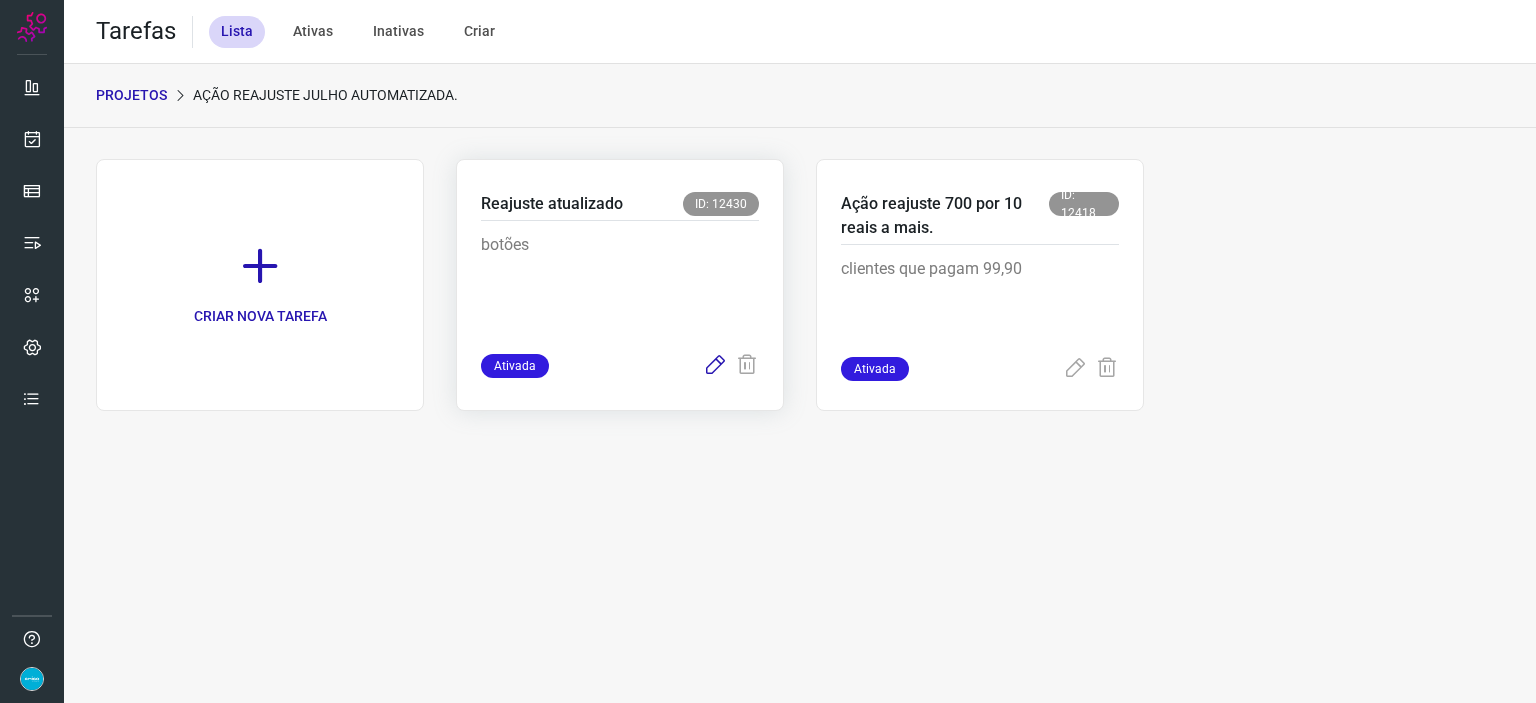 click at bounding box center [715, 366] 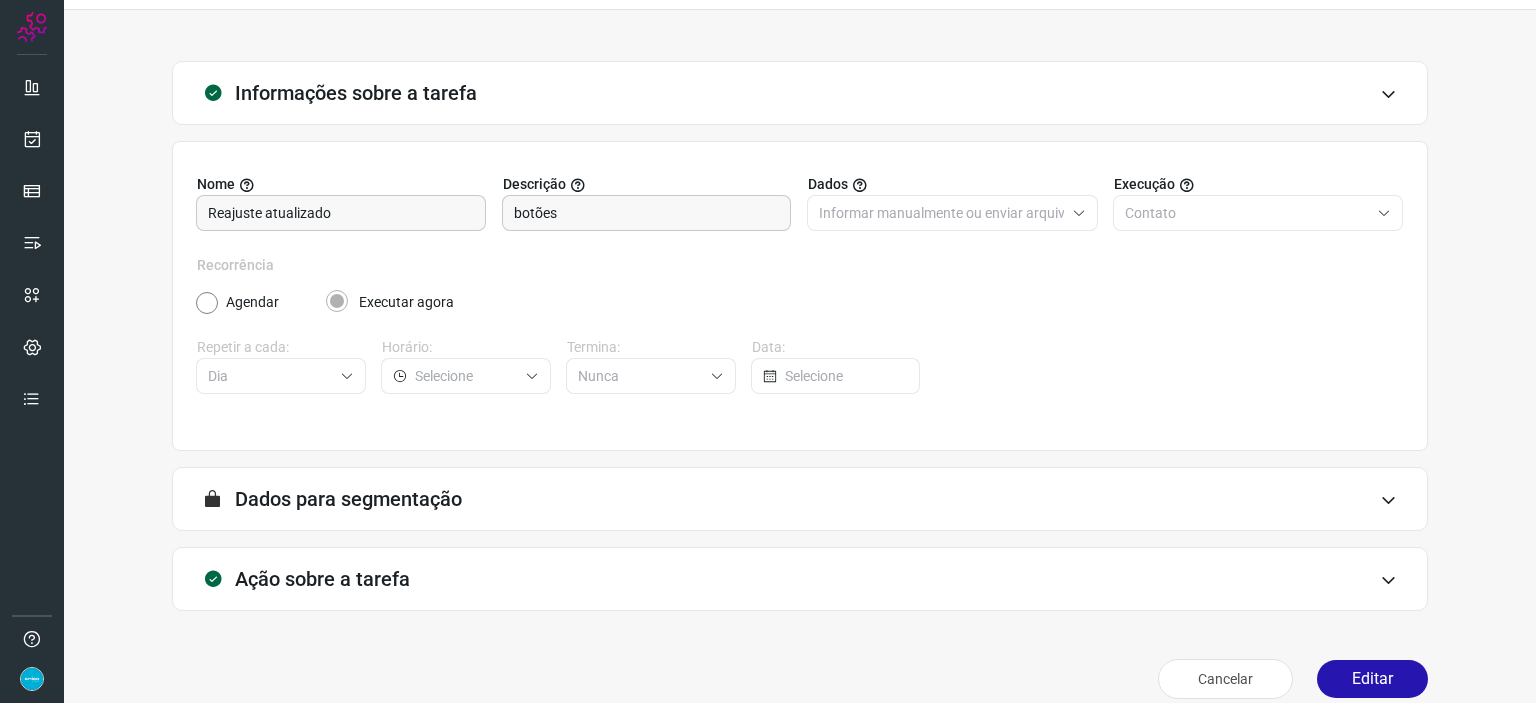 scroll, scrollTop: 77, scrollLeft: 0, axis: vertical 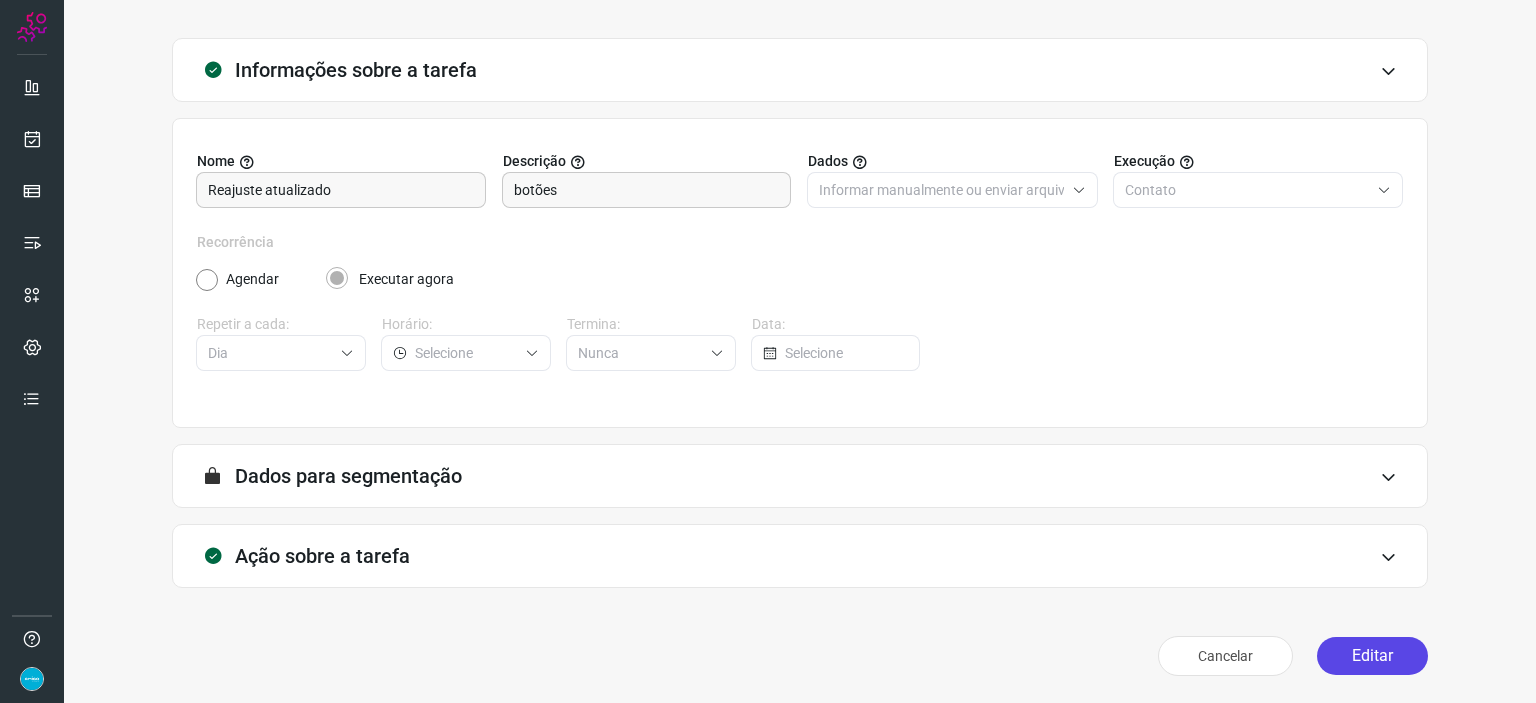 click on "Editar" at bounding box center (1372, 656) 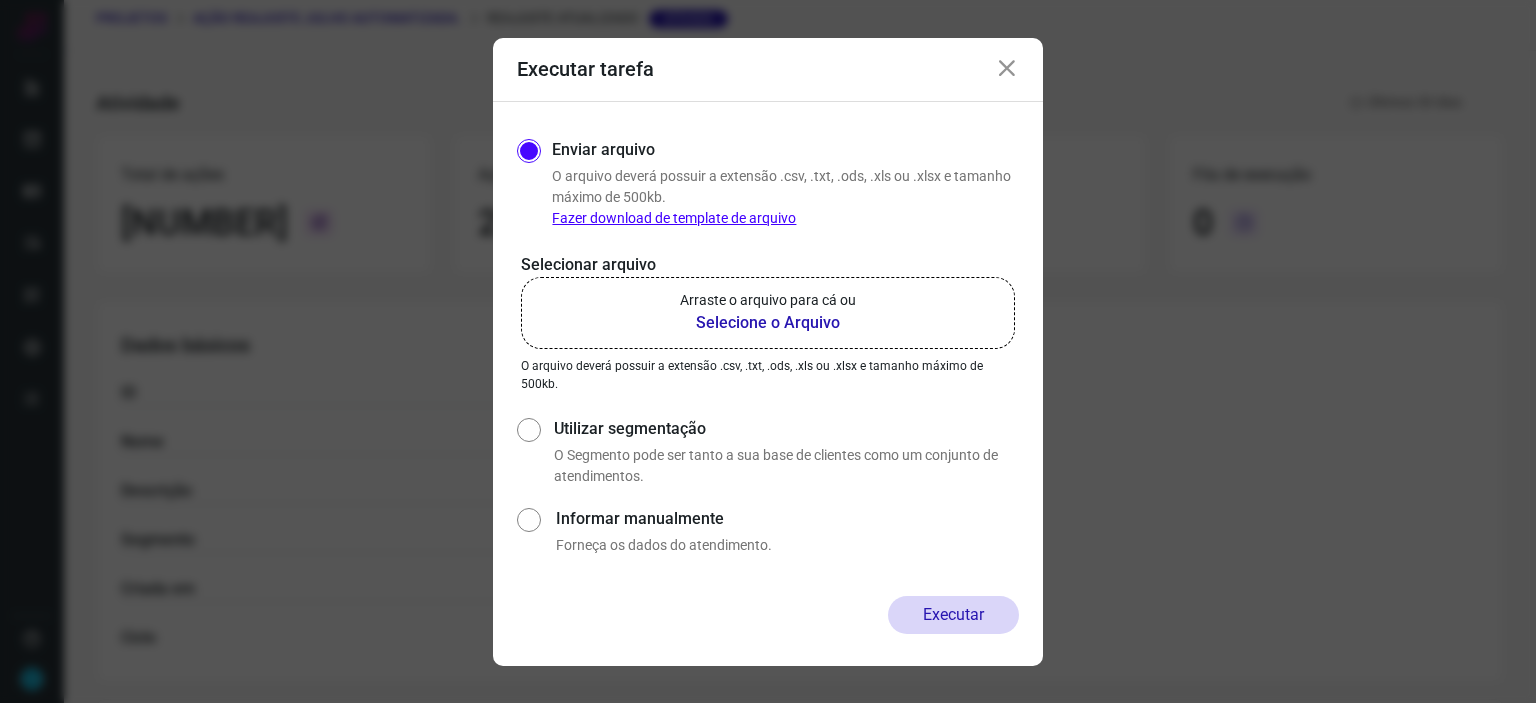 click on "Selecione o Arquivo" at bounding box center (768, 323) 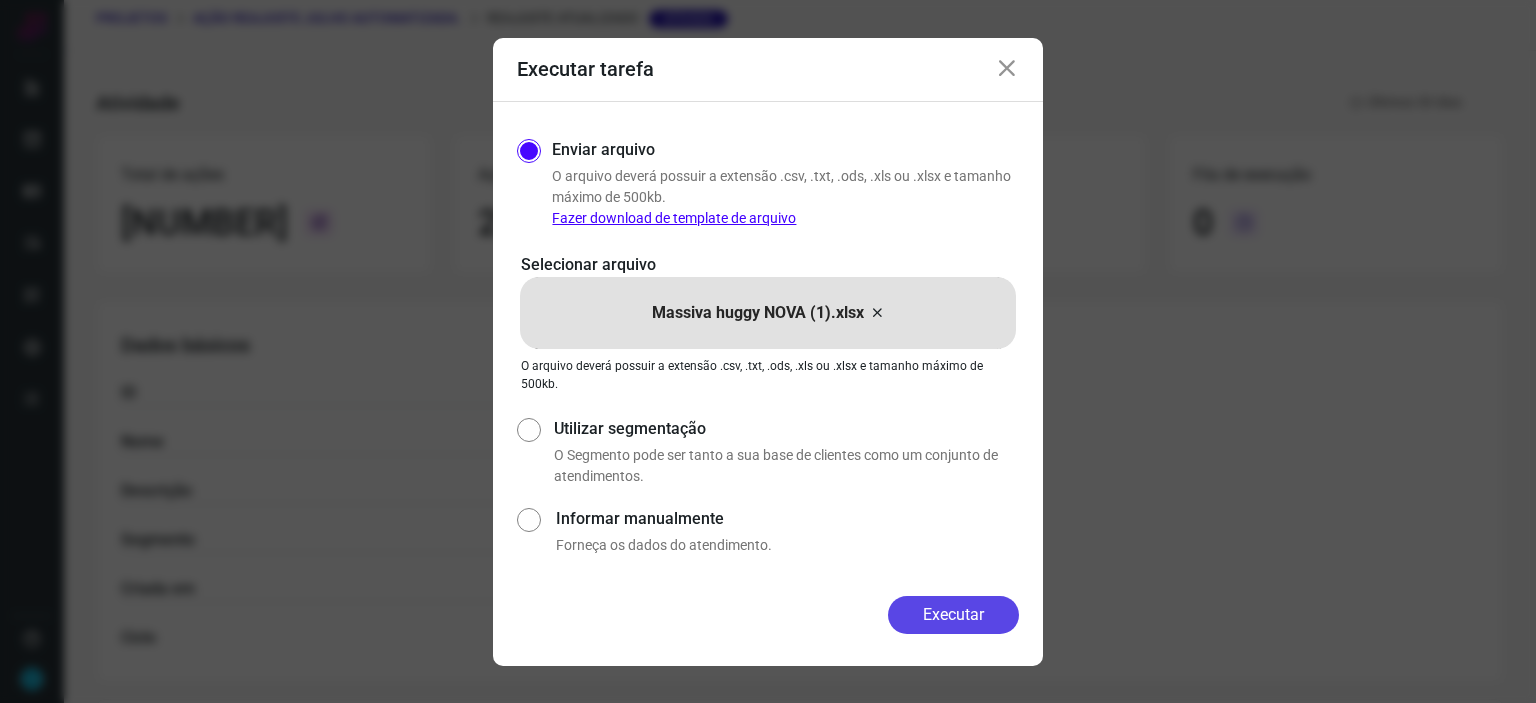 click on "Executar" at bounding box center (953, 615) 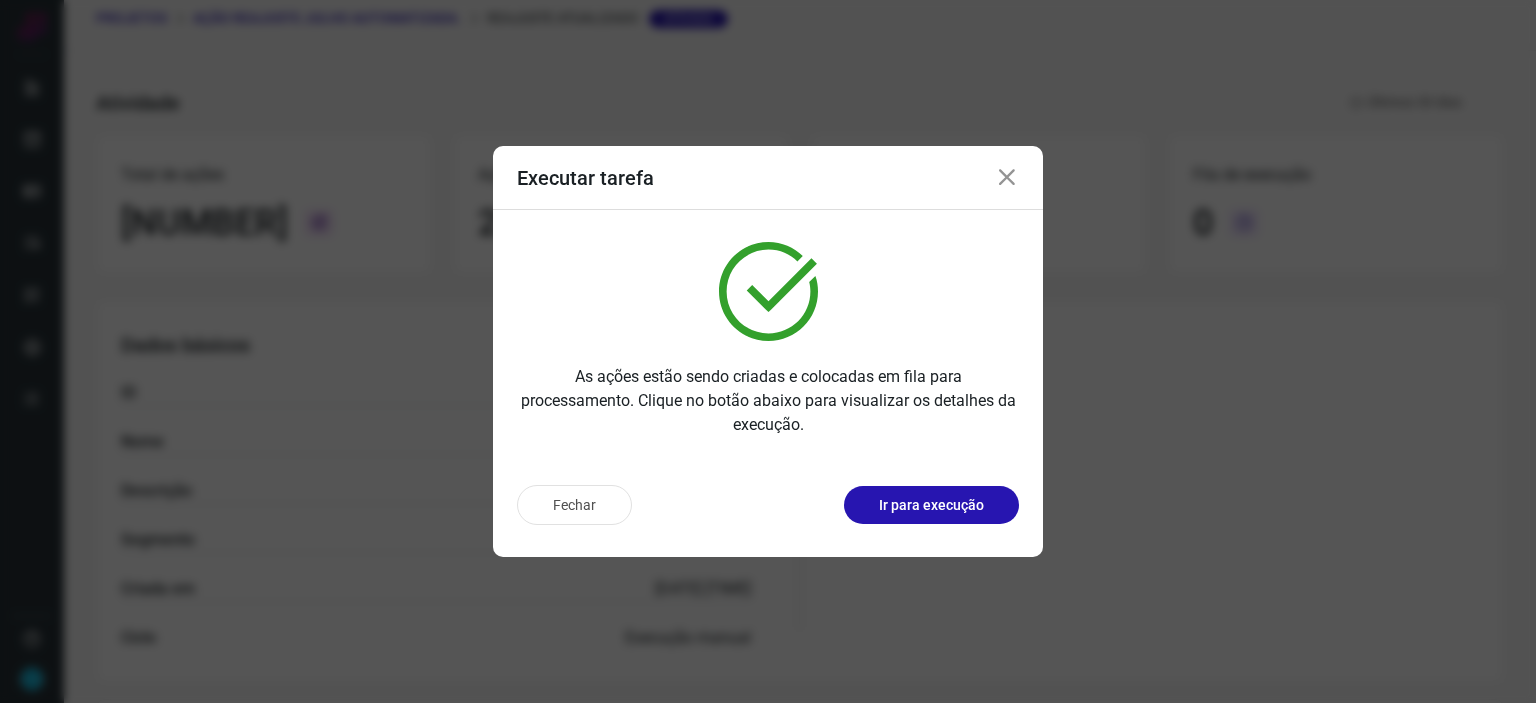 click on "Executar tarefa" at bounding box center (768, 178) 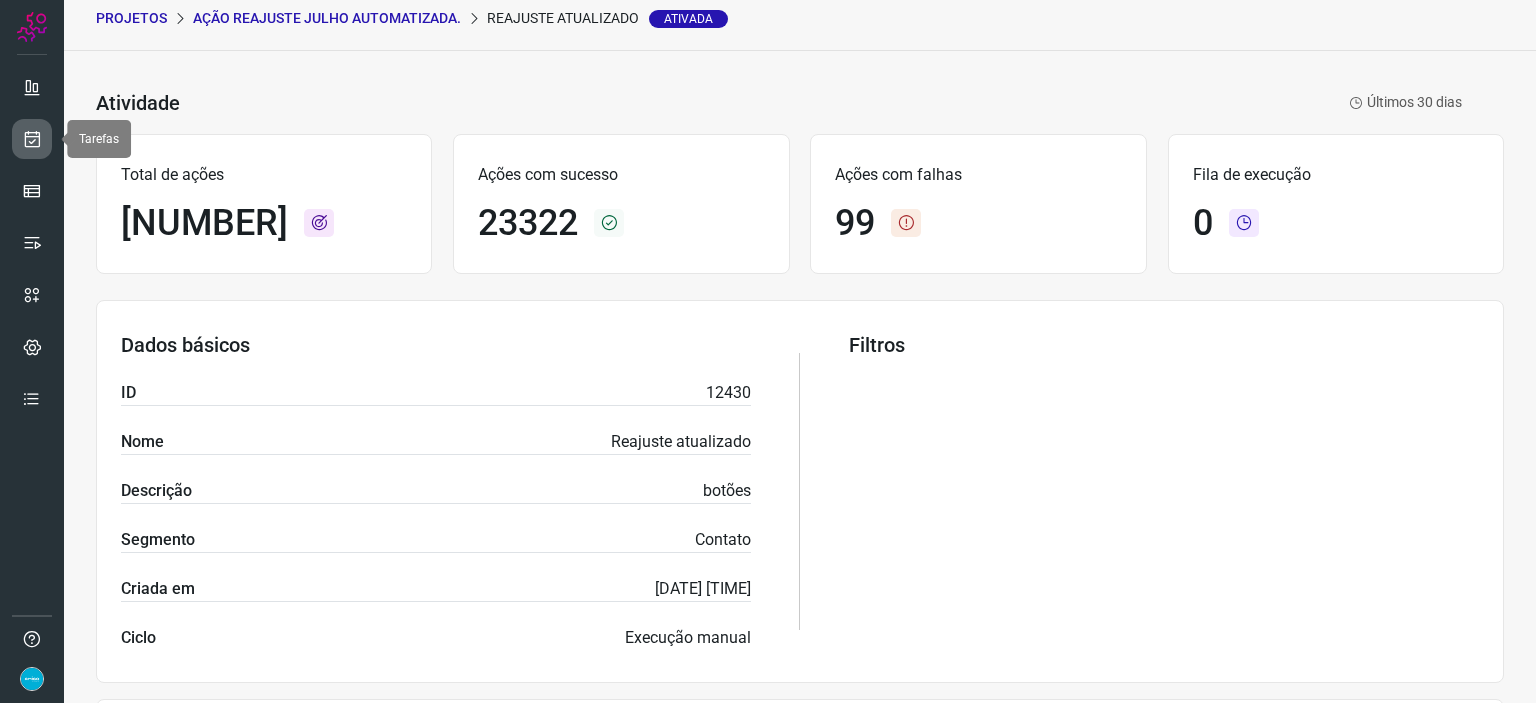 click at bounding box center [32, 139] 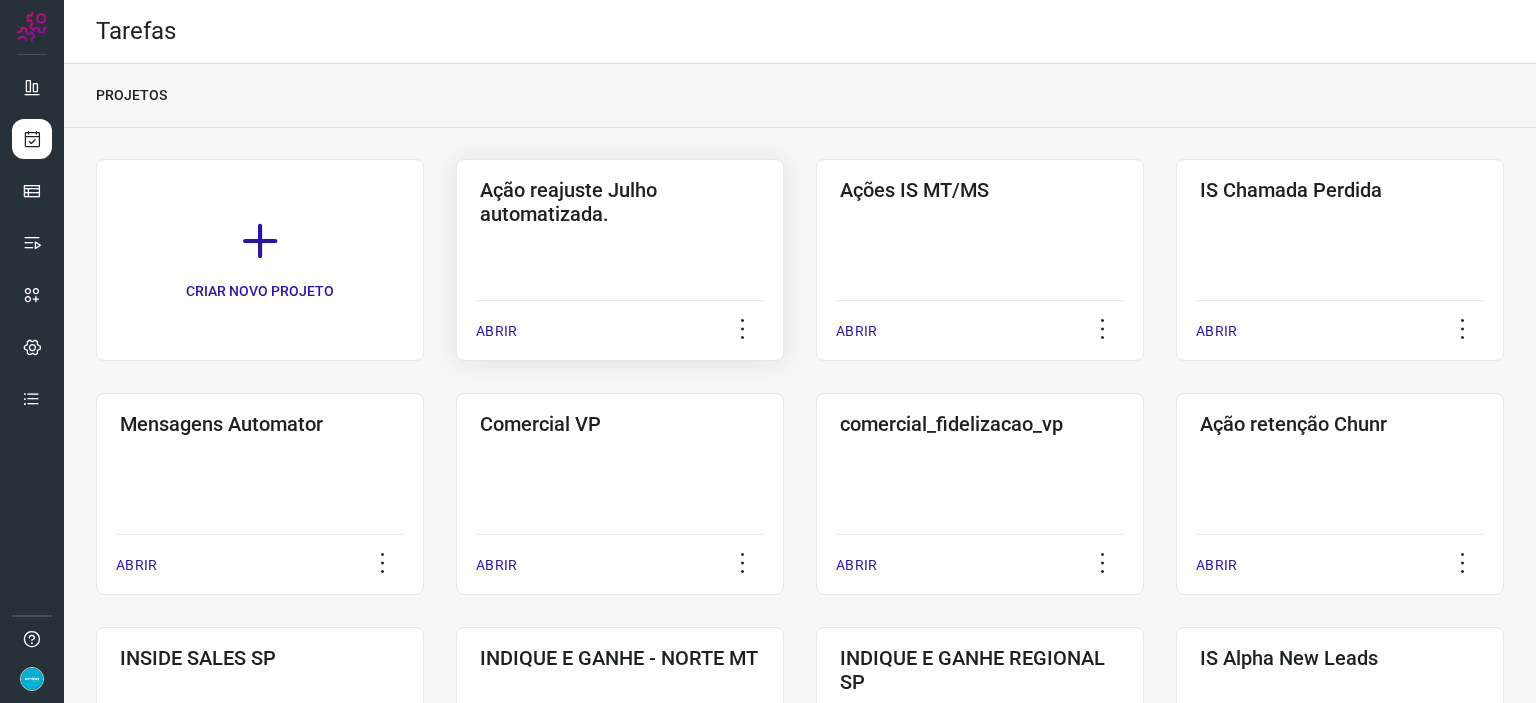 click on "ABRIR" at bounding box center [496, 331] 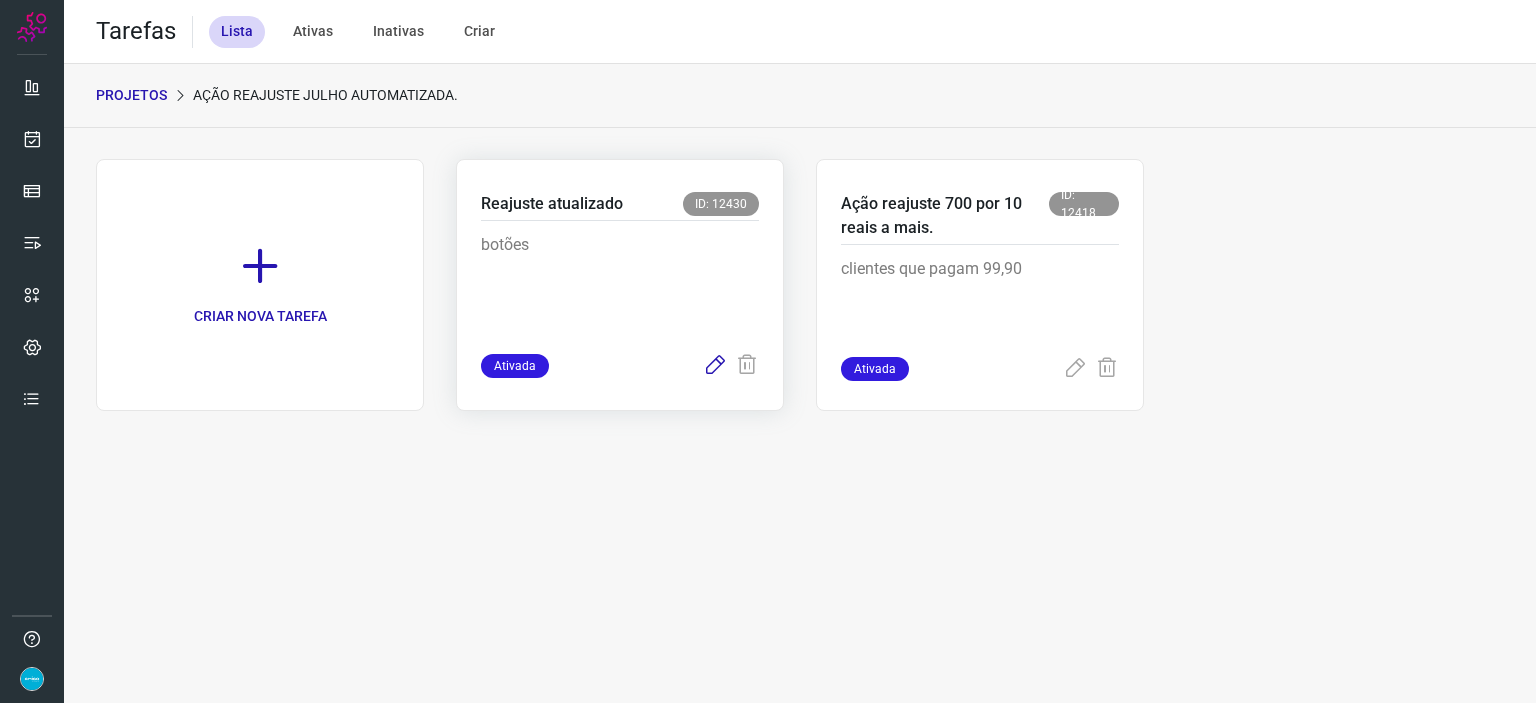 click at bounding box center [715, 366] 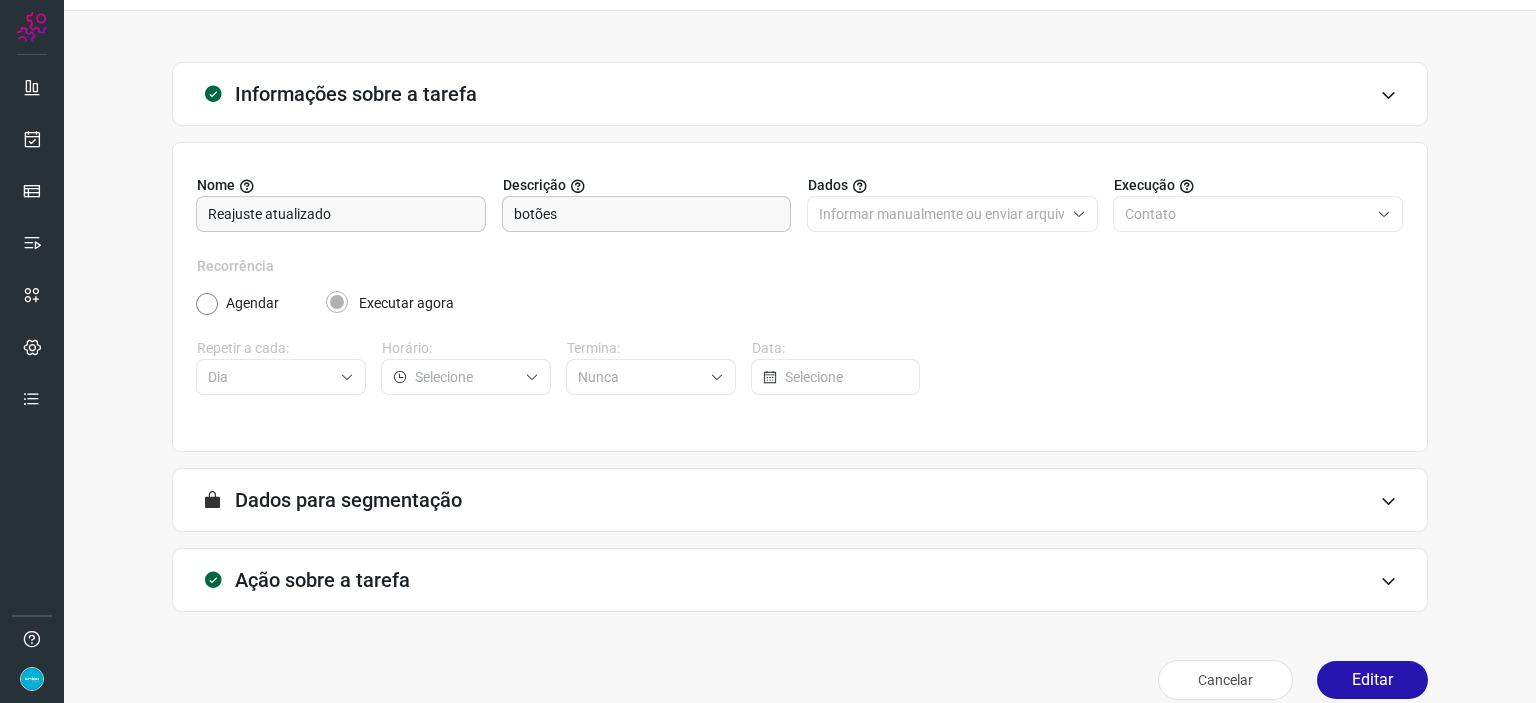 scroll, scrollTop: 77, scrollLeft: 0, axis: vertical 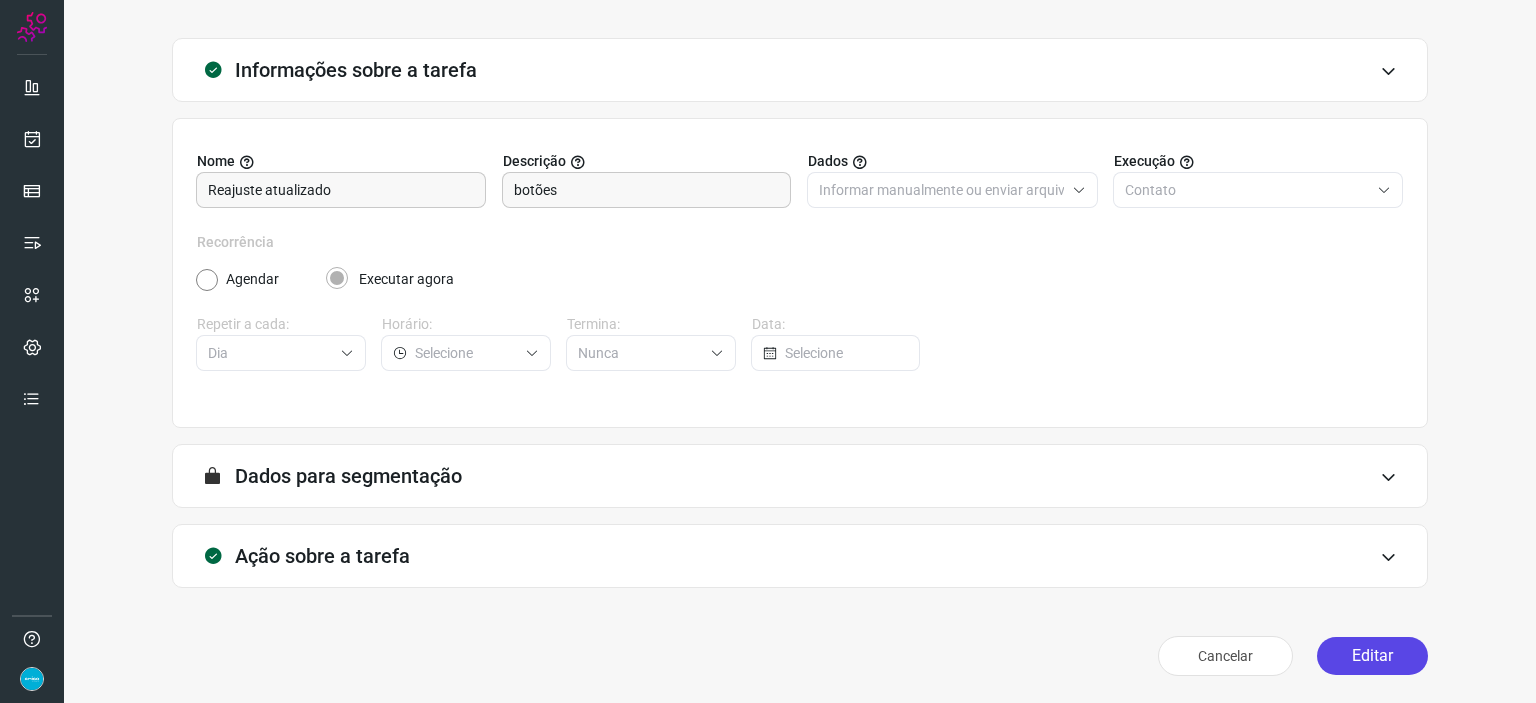click on "Editar" at bounding box center (1372, 656) 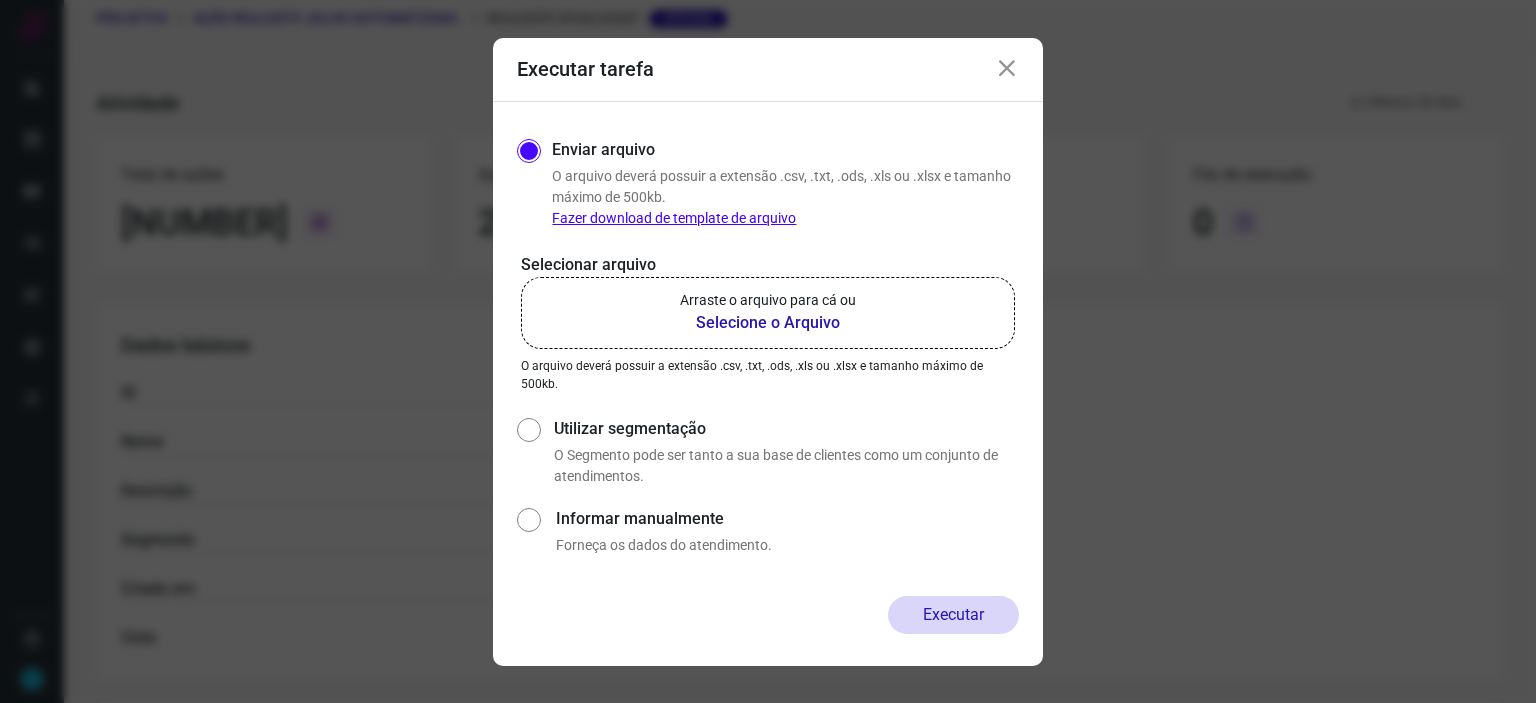 click on "Selecione o Arquivo" at bounding box center (768, 323) 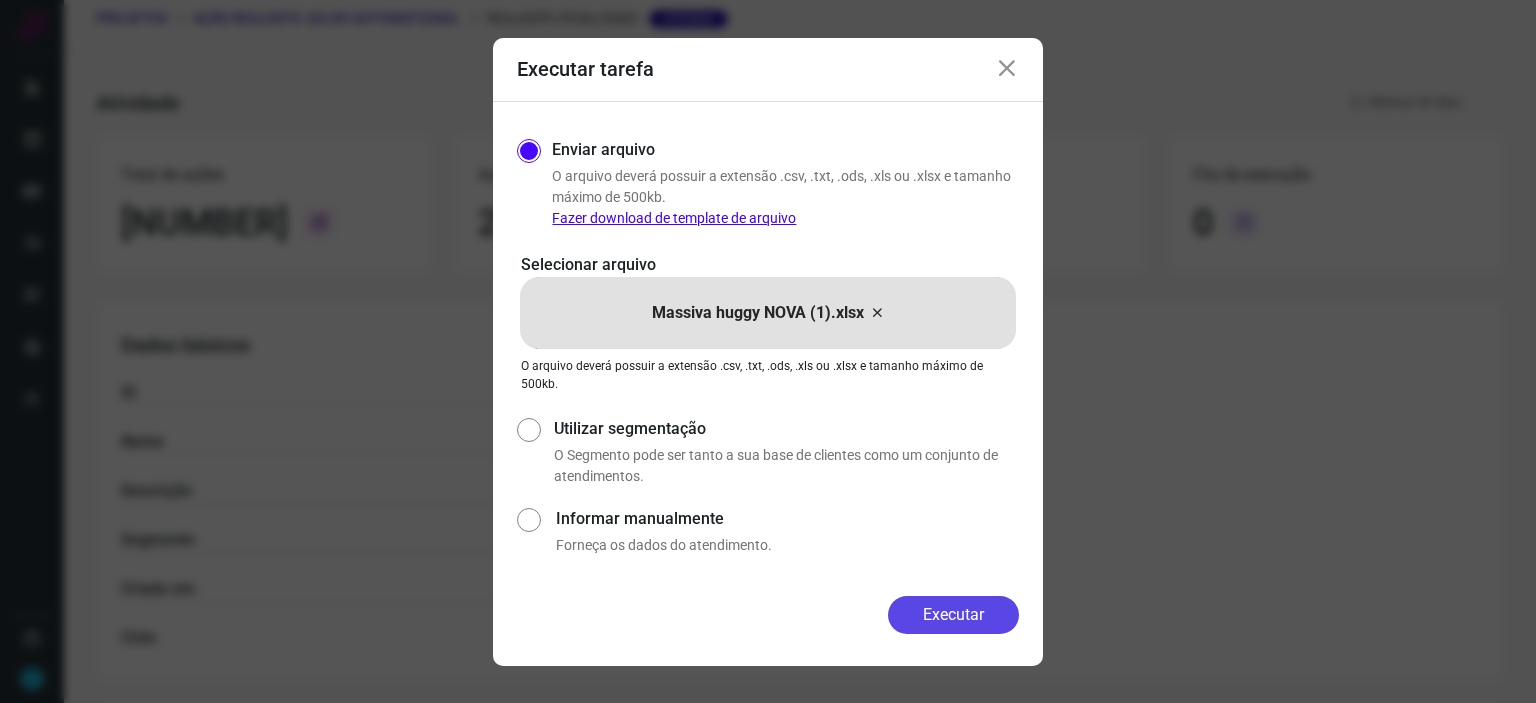 click on "Executar" at bounding box center (953, 615) 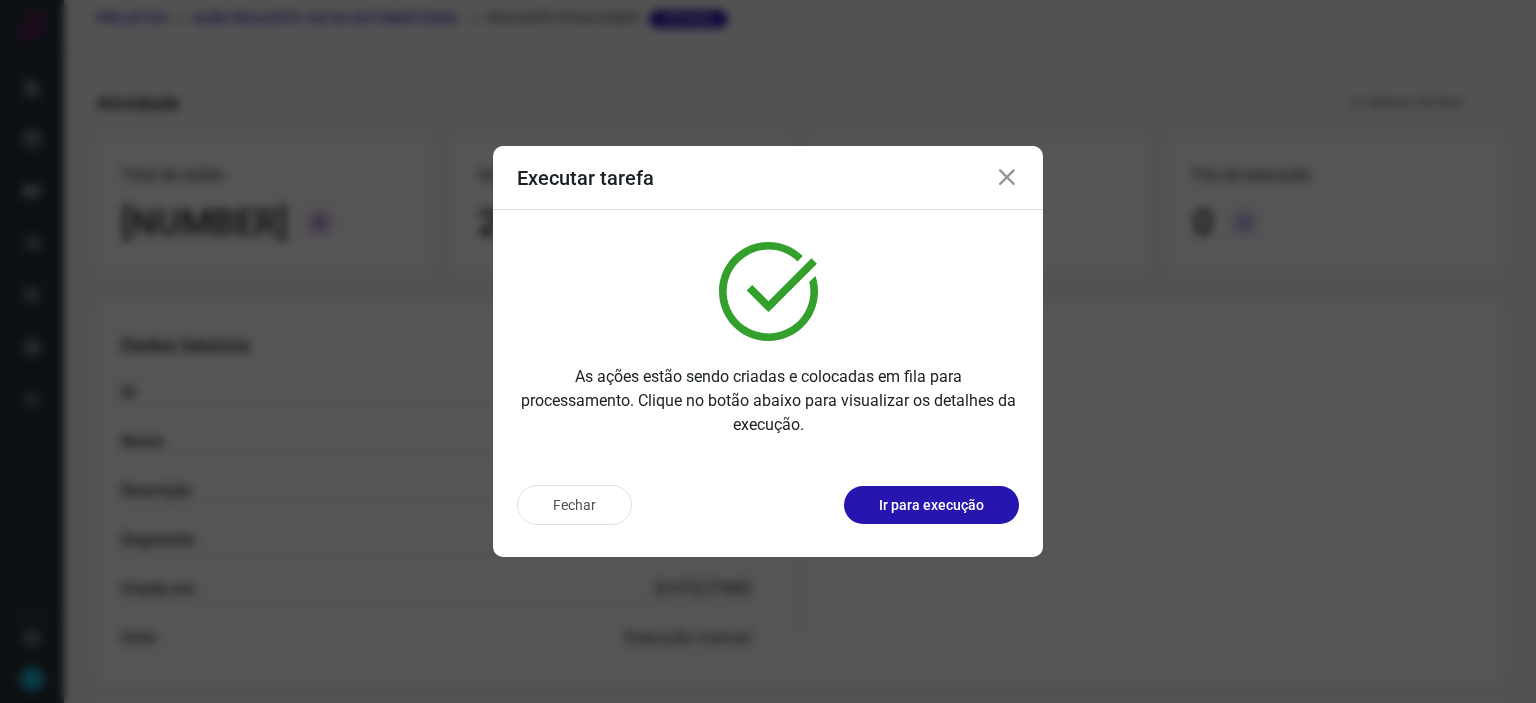 click at bounding box center [1007, 178] 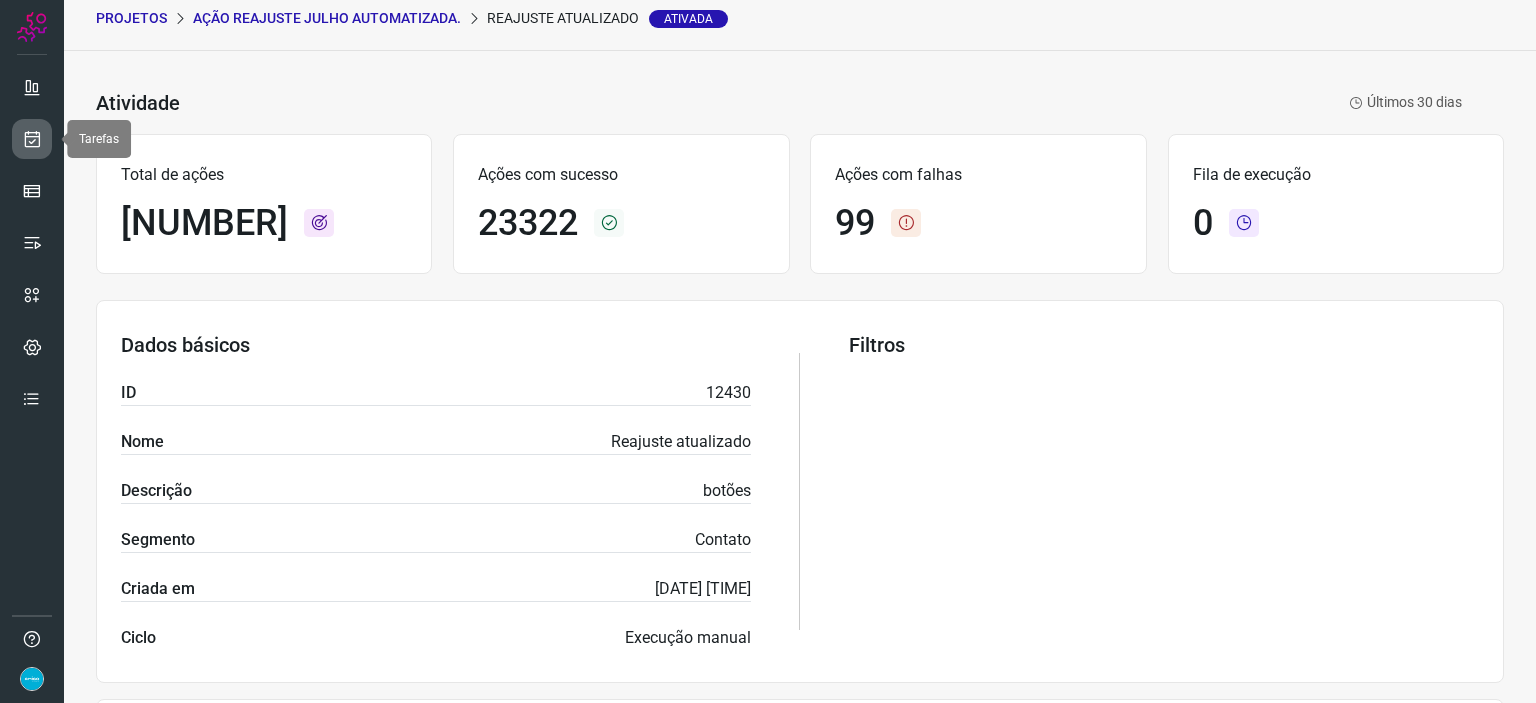 click at bounding box center [32, 139] 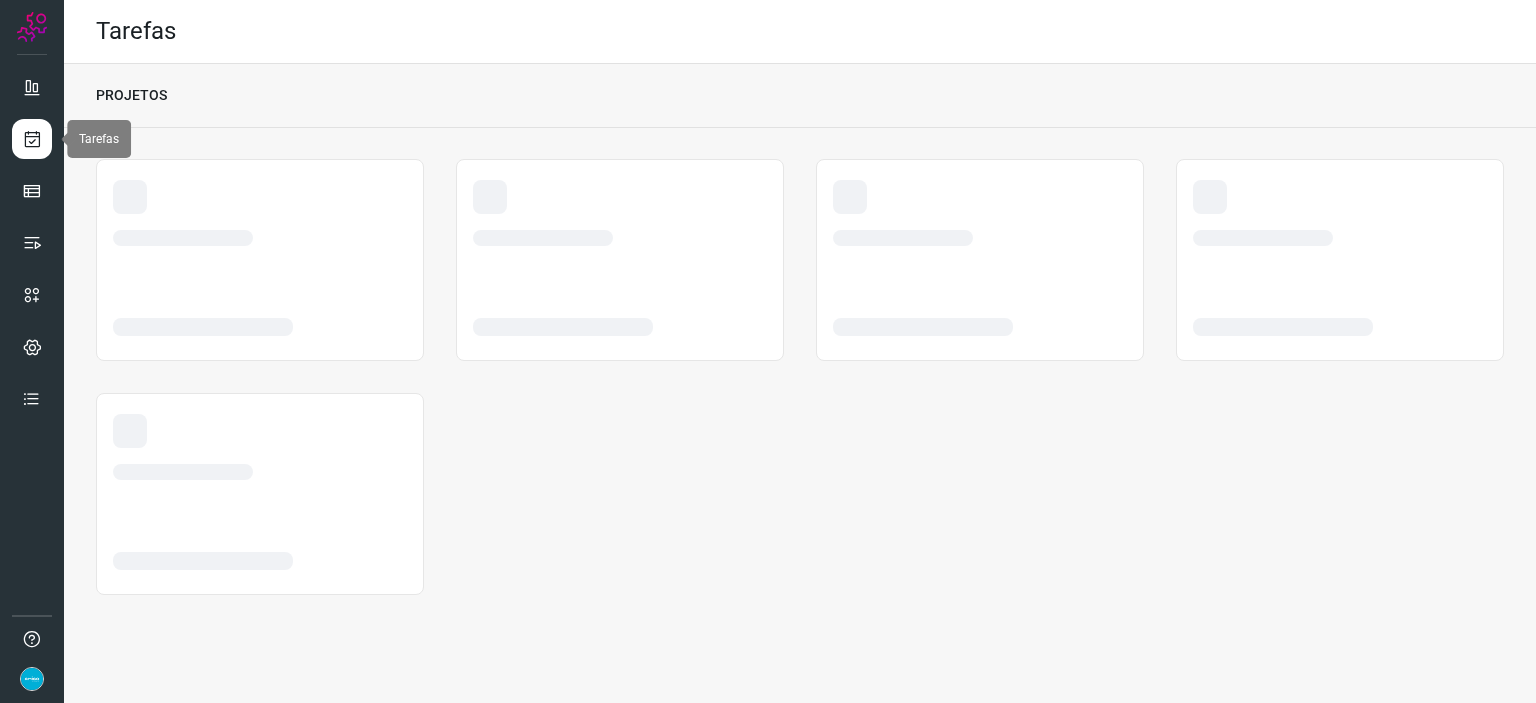 scroll, scrollTop: 0, scrollLeft: 0, axis: both 